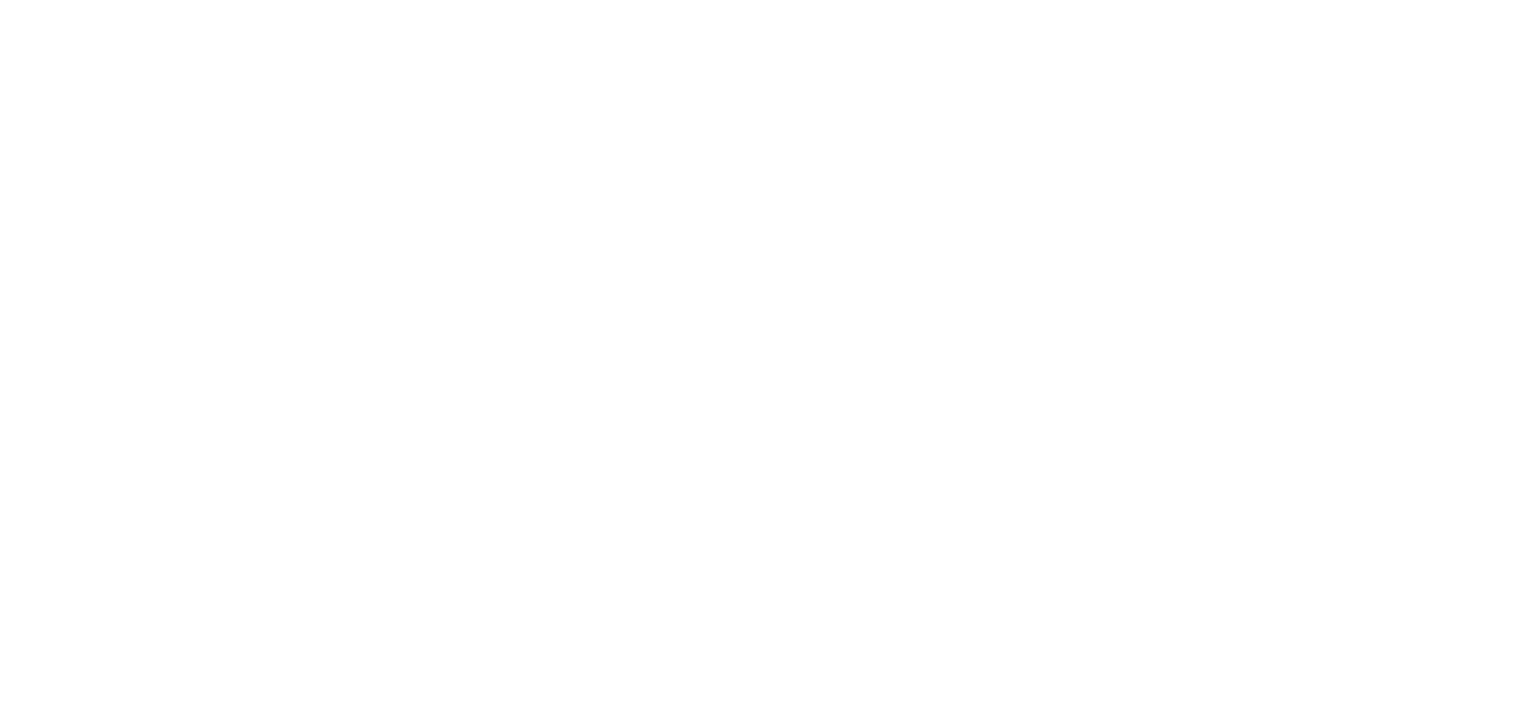 scroll, scrollTop: 0, scrollLeft: 0, axis: both 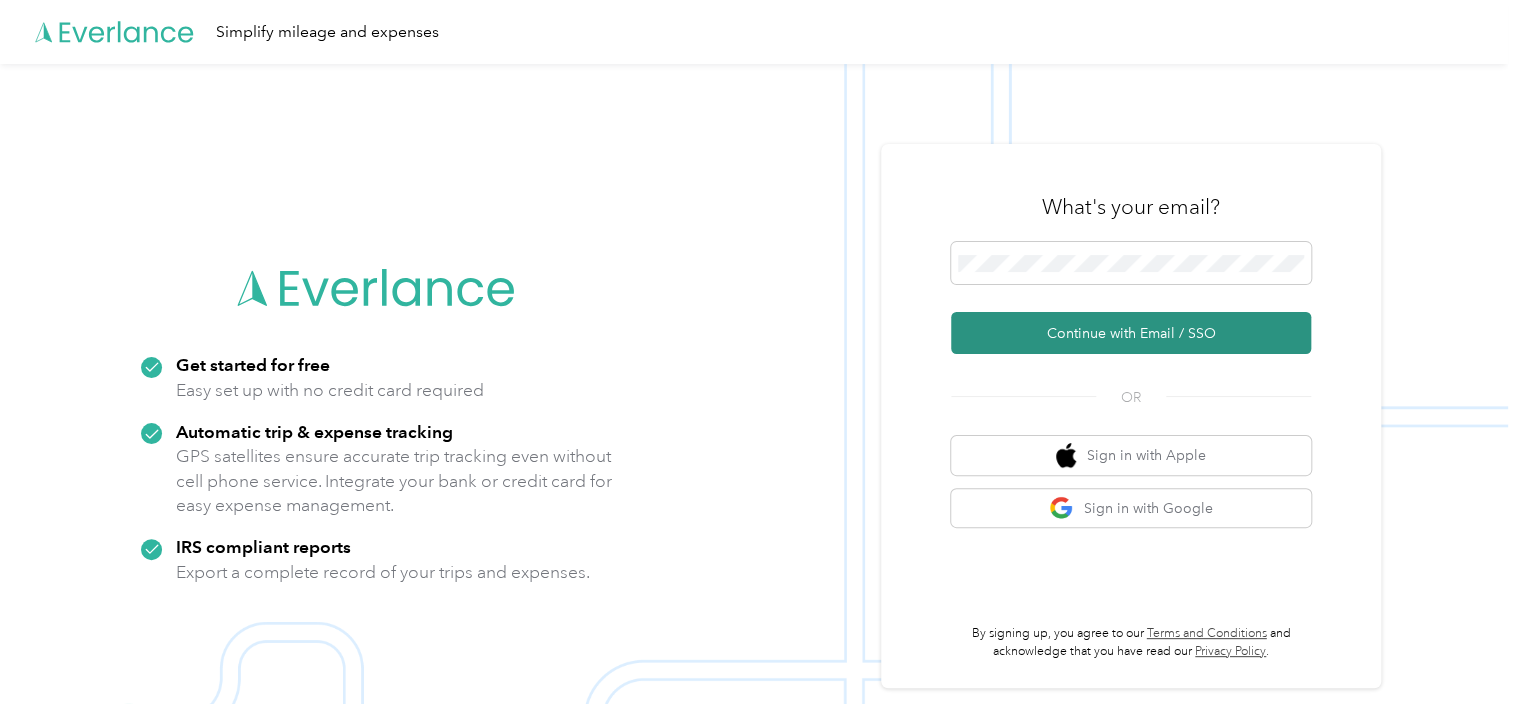 click on "Continue with Email / SSO" at bounding box center [1131, 333] 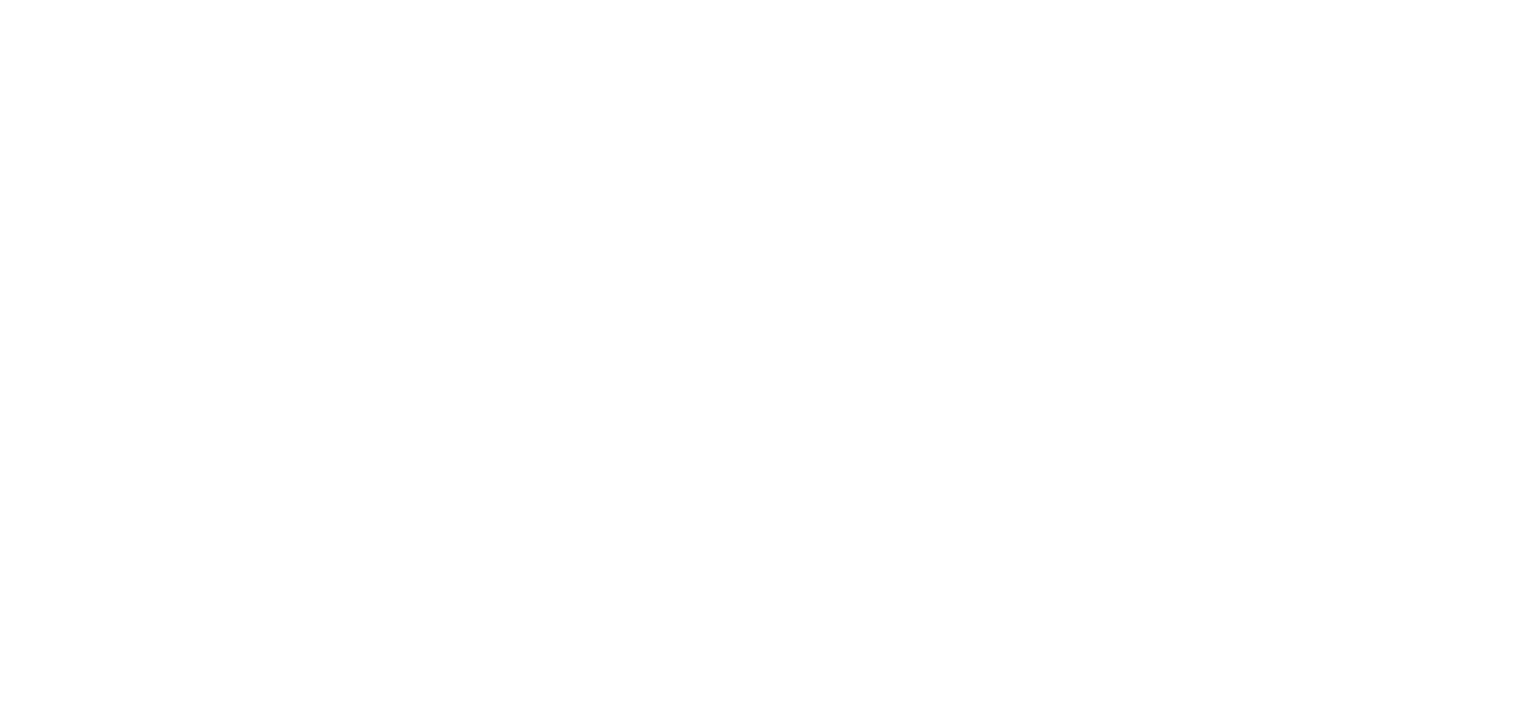 scroll, scrollTop: 0, scrollLeft: 0, axis: both 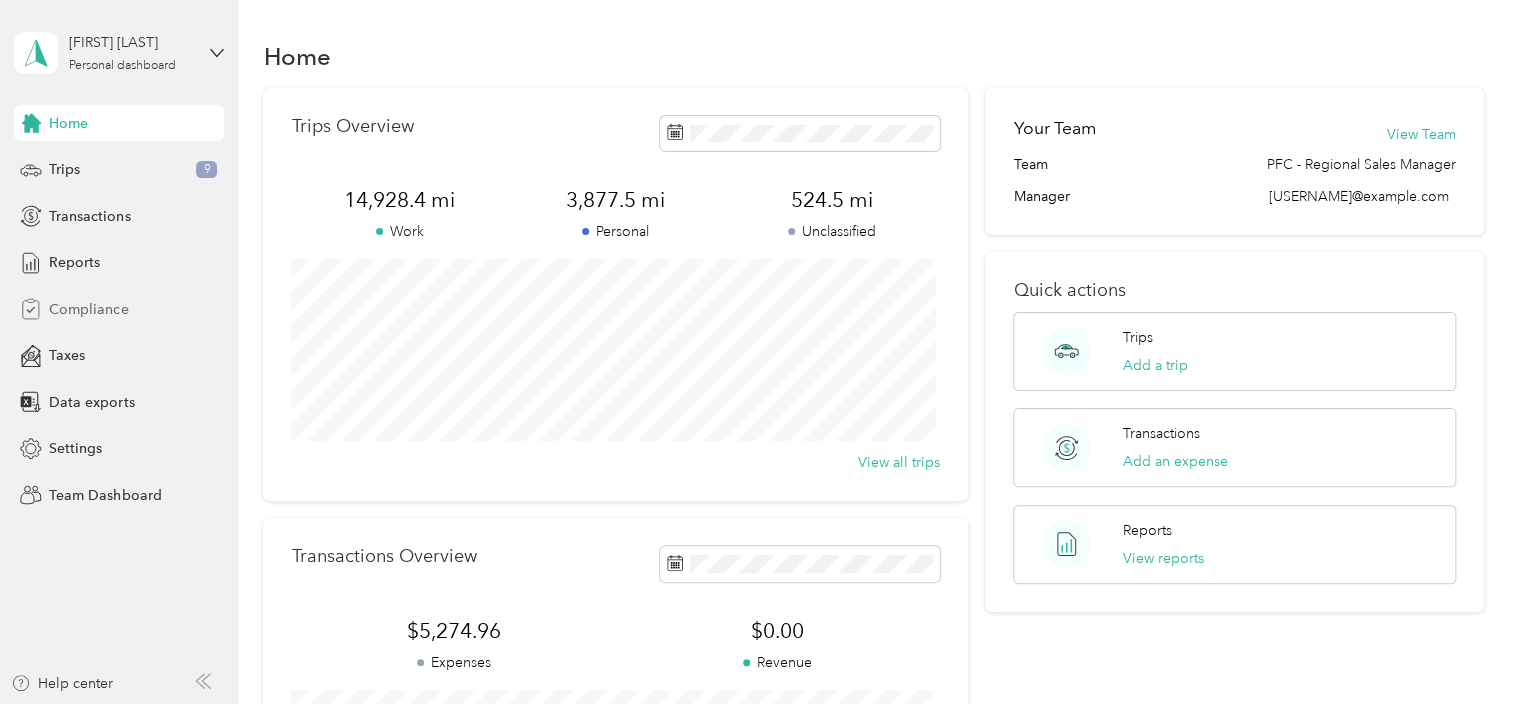 click on "Compliance" at bounding box center (88, 309) 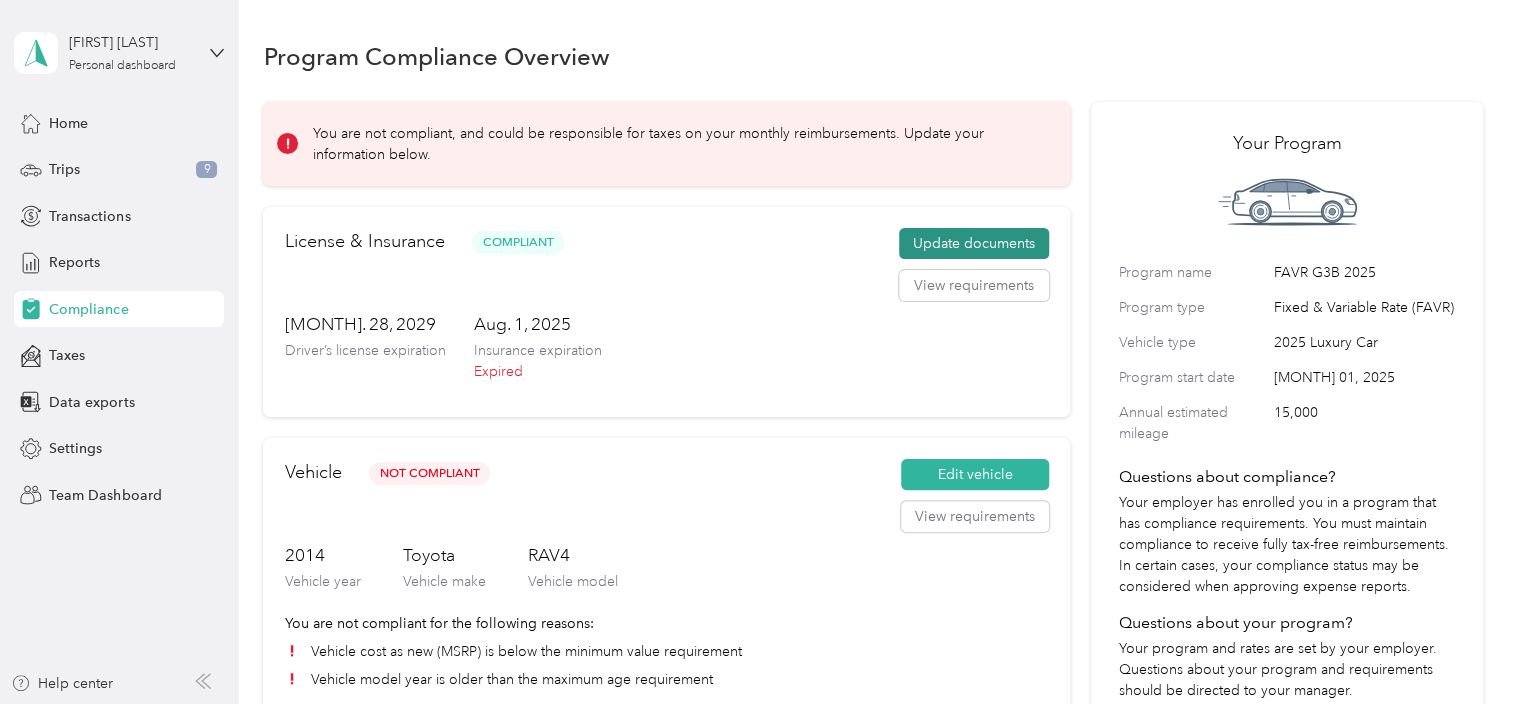 click on "Update documents" at bounding box center (974, 244) 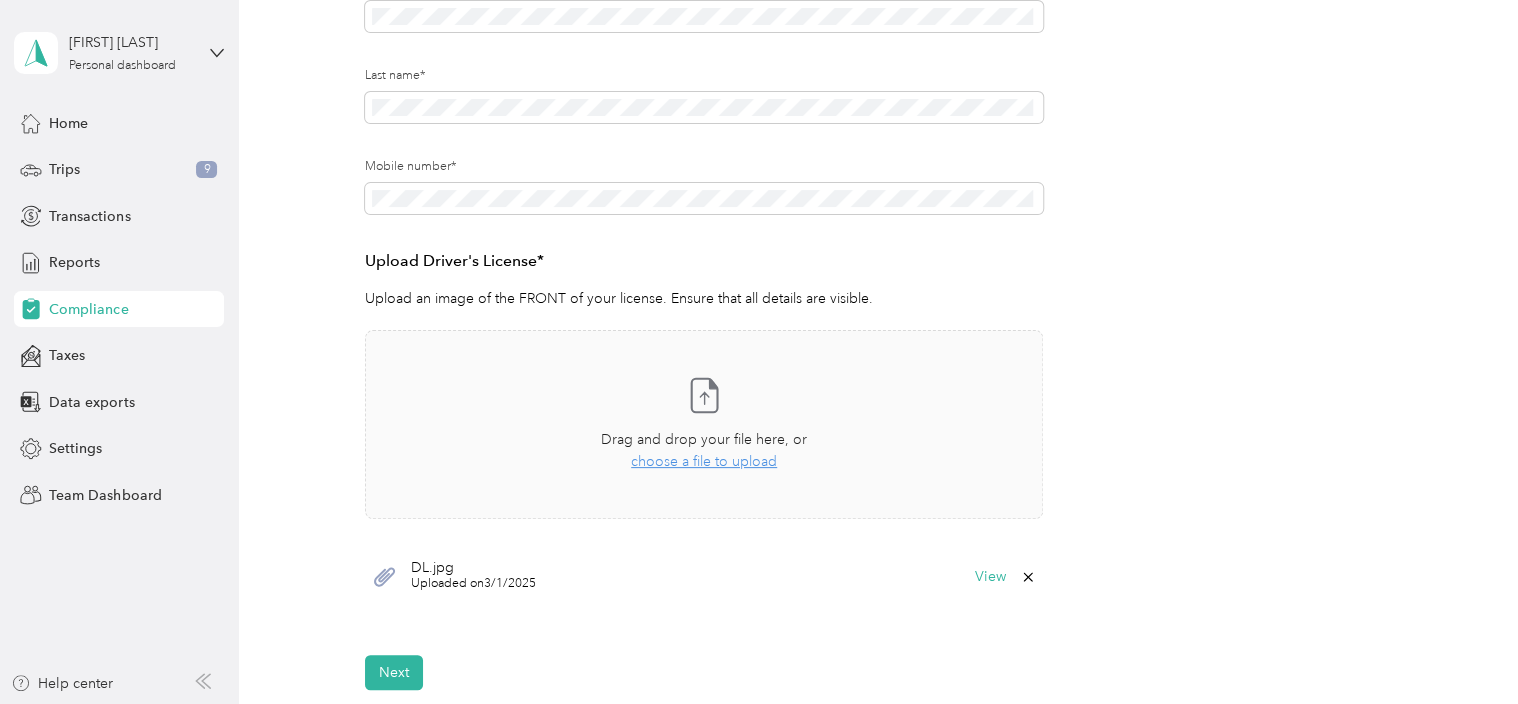 scroll, scrollTop: 334, scrollLeft: 0, axis: vertical 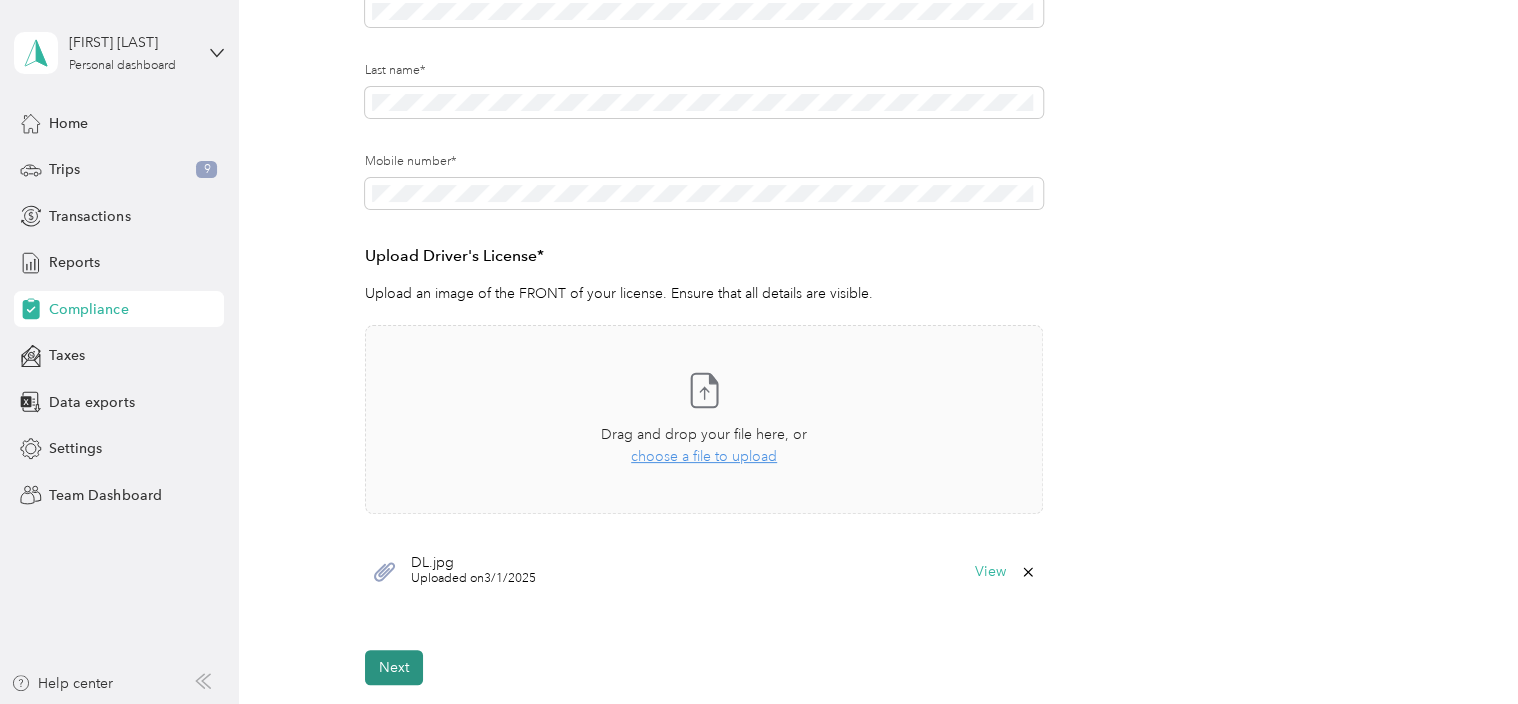 click on "Next" at bounding box center [394, 667] 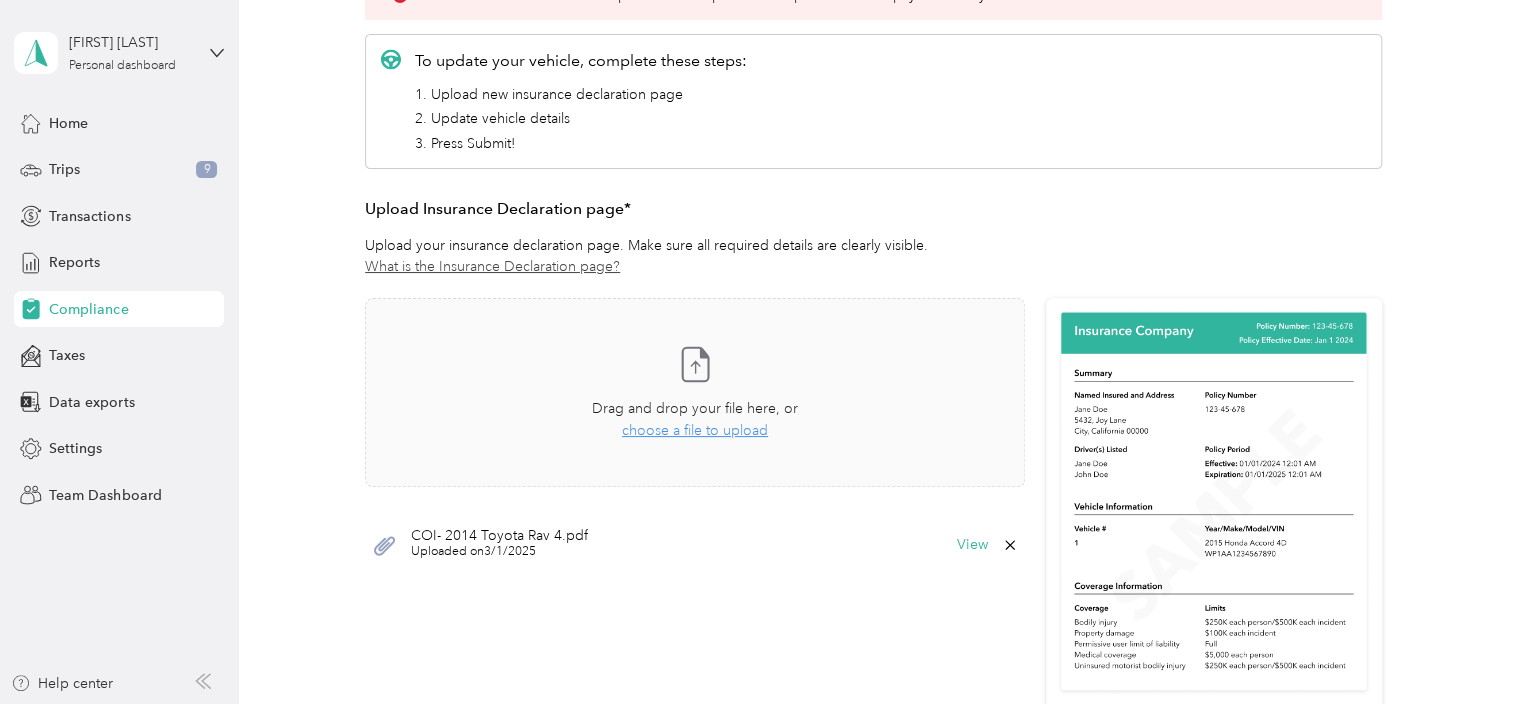 scroll, scrollTop: 527, scrollLeft: 0, axis: vertical 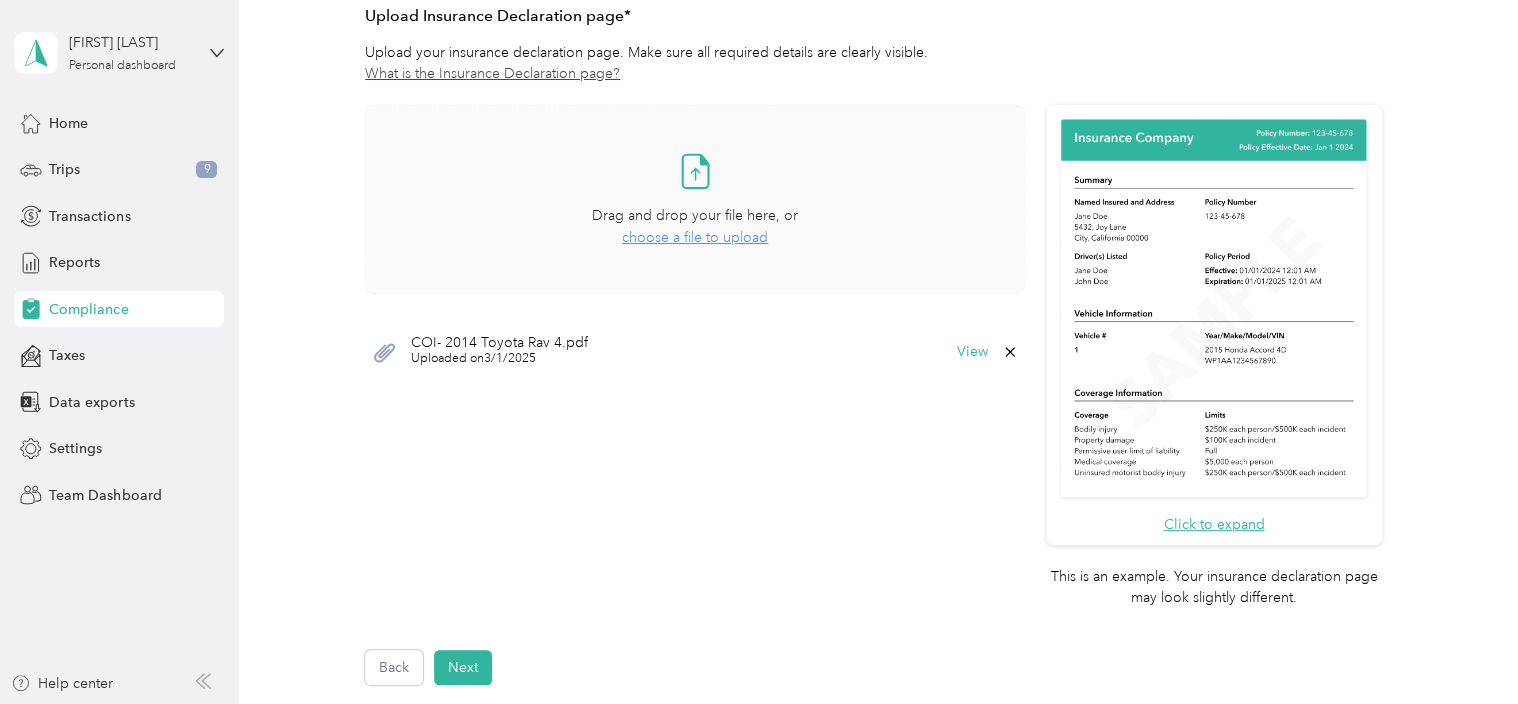 click on "choose a file to upload" at bounding box center [695, 237] 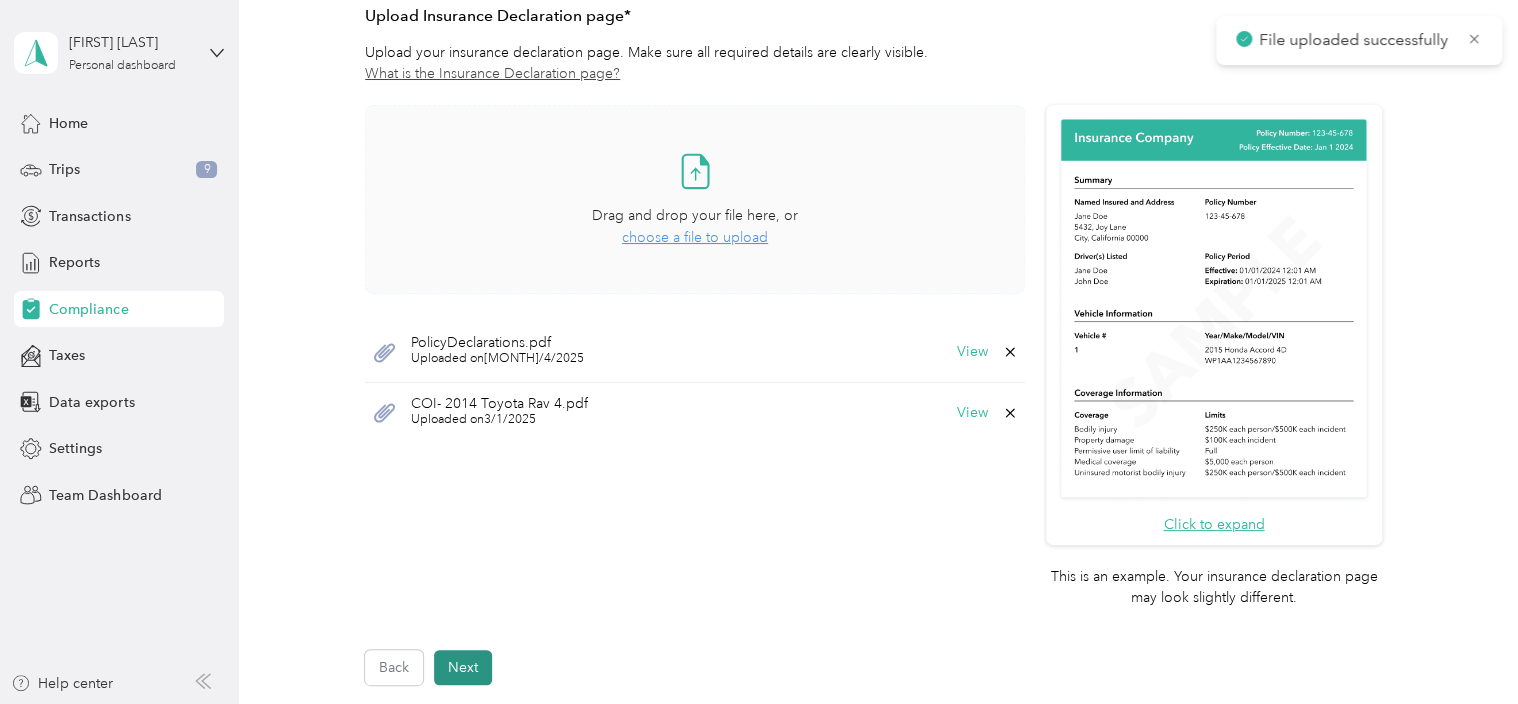 click on "Next" at bounding box center (463, 667) 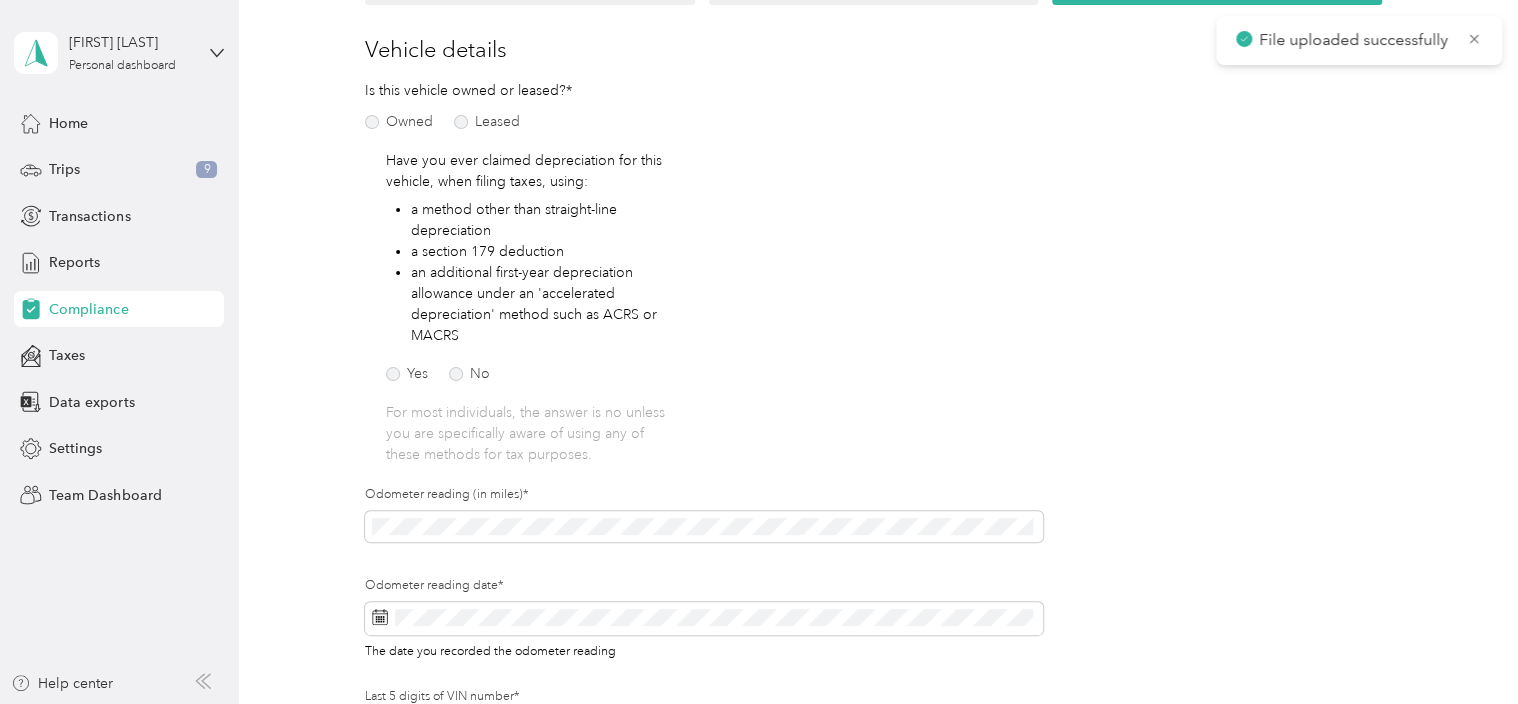 scroll, scrollTop: 24, scrollLeft: 0, axis: vertical 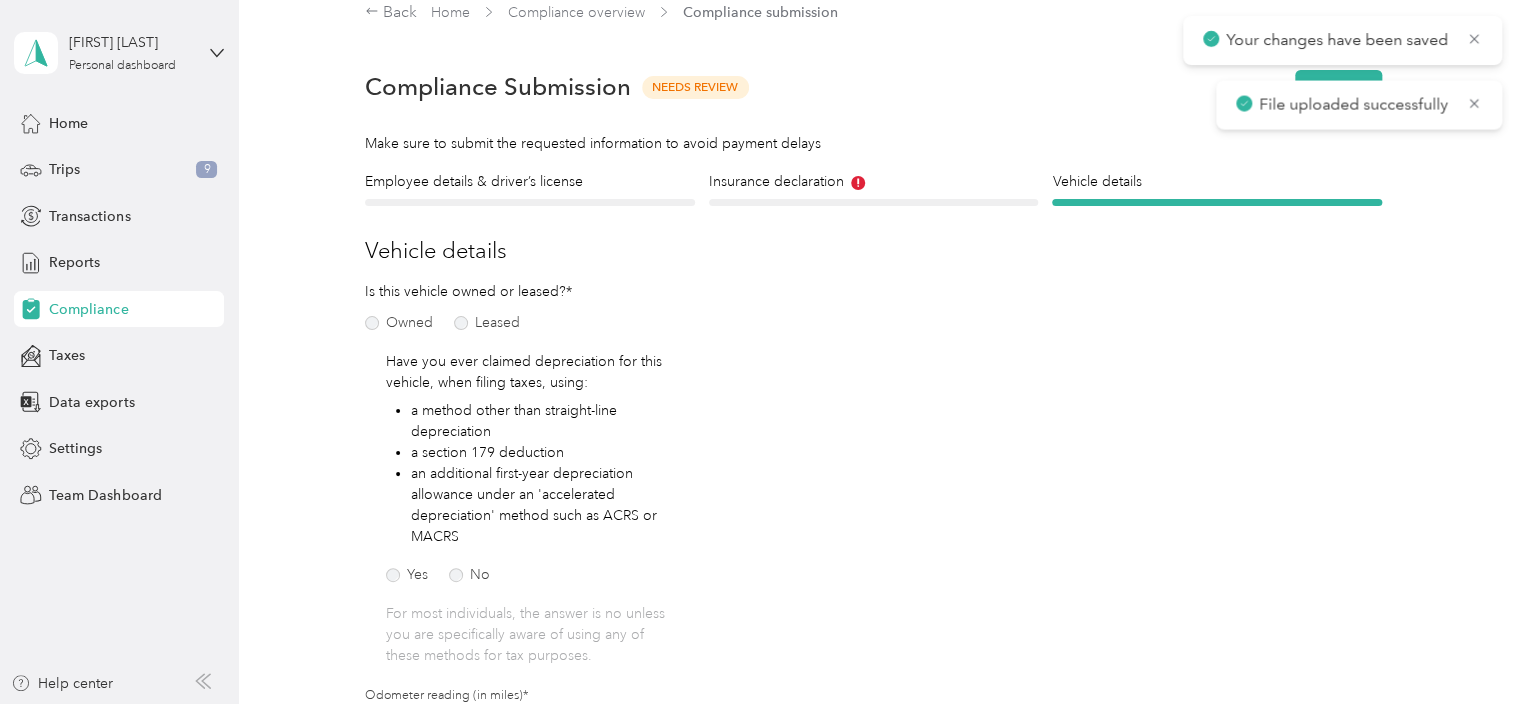 click on "Is this vehicle owned or leased?* Owned Leased Have you ever claimed depreciation for this vehicle, when filing taxes, using: a method other than straight-line depreciation a section 179 deduction an additional first-year depreciation allowance under an 'accelerated depreciation' method such as ACRS or MACRS Yes No For most individuals, the answer is no unless you are specifically aware of using any of these methods for tax purposes. Odometer reading (in miles)*   Odometer reading date*   The date you recorded the odometer reading Last 5 digits of VIN number*   Your Vehicle Identification Number (VIN) is a 17 digit code found on your insurance declaration" at bounding box center (704, 639) 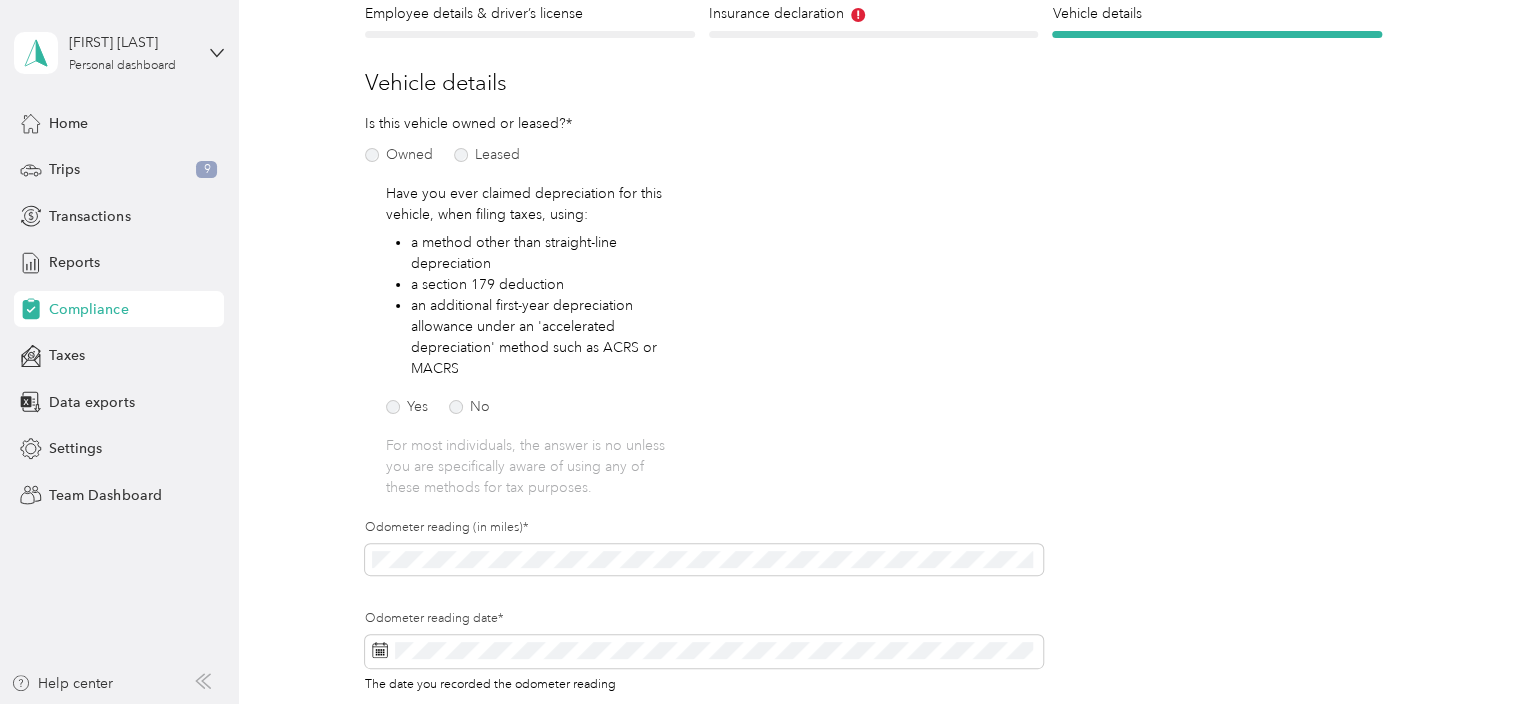 scroll, scrollTop: 0, scrollLeft: 0, axis: both 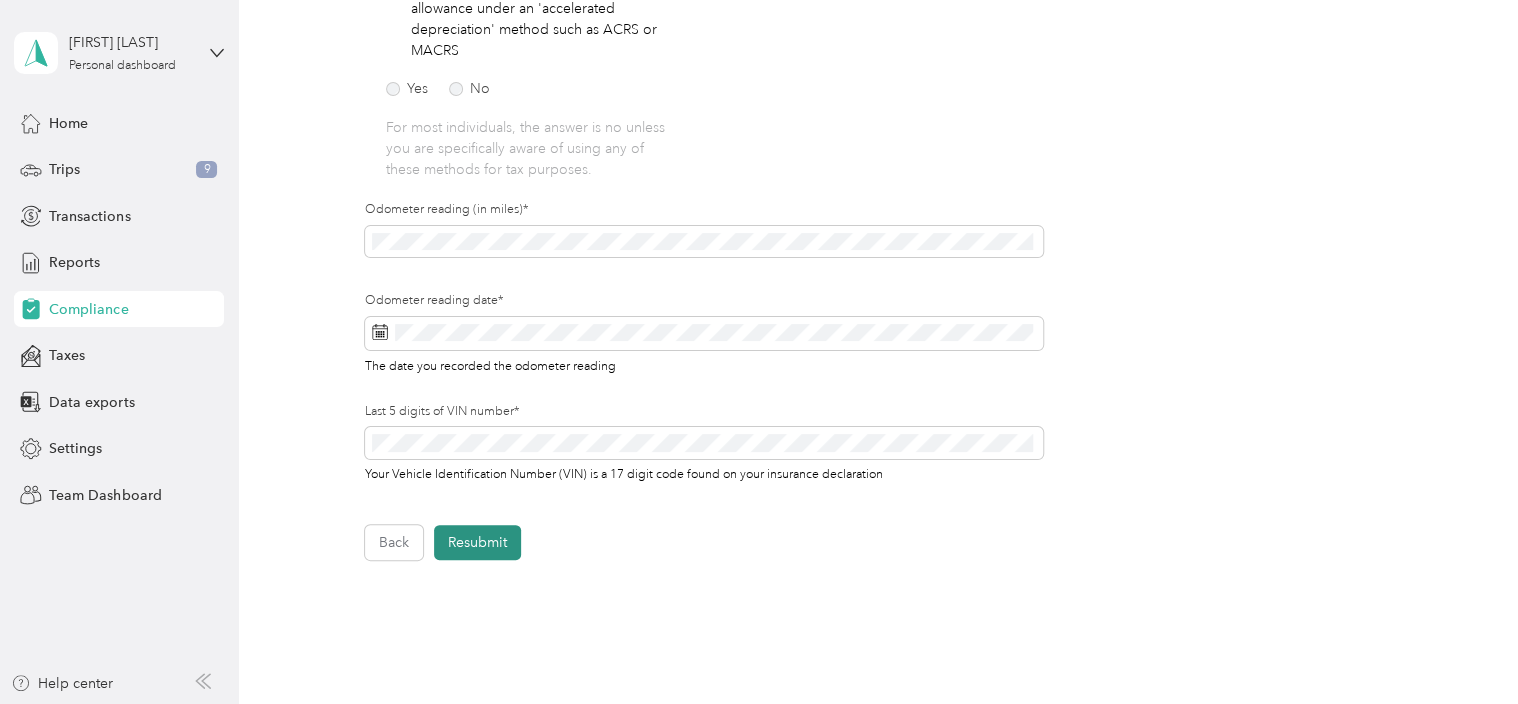 click on "Resubmit" at bounding box center (477, 542) 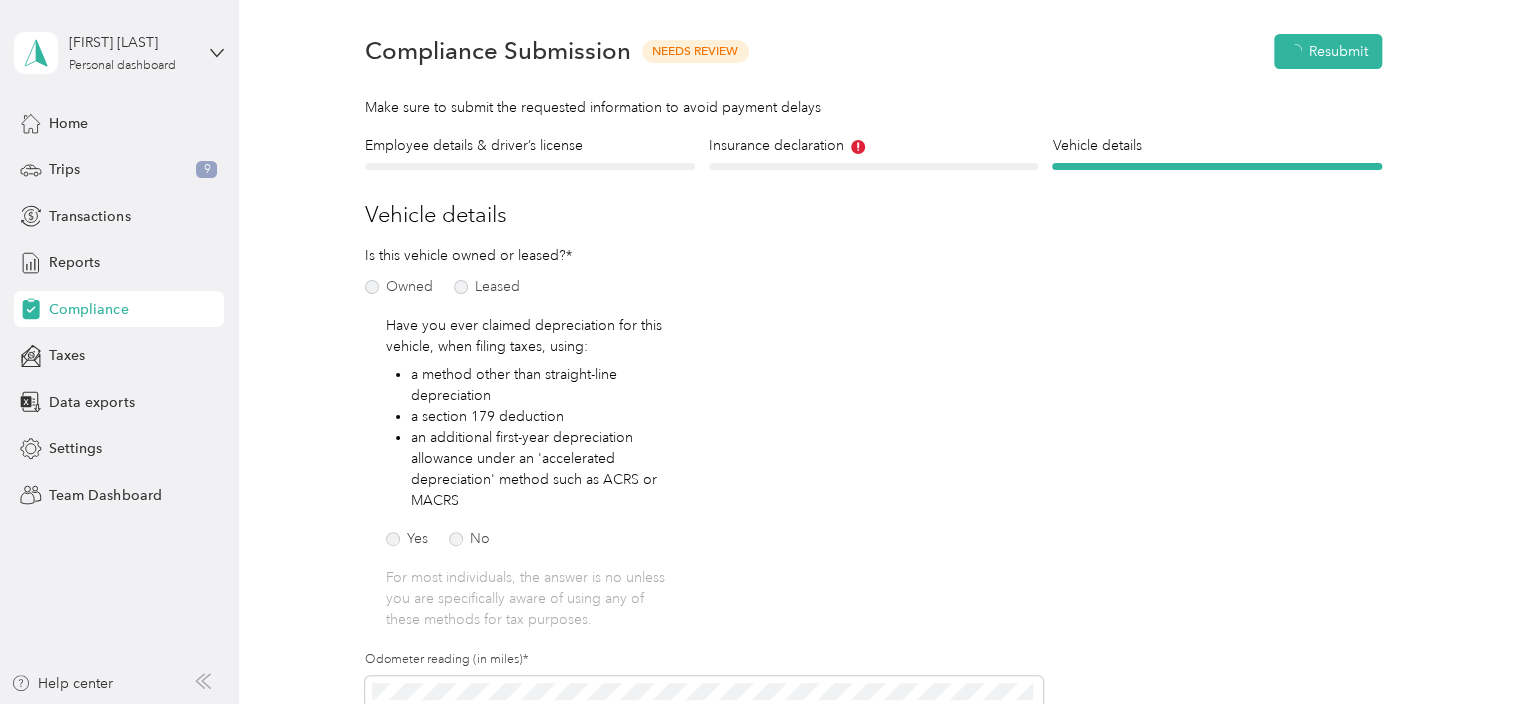 scroll, scrollTop: 24, scrollLeft: 0, axis: vertical 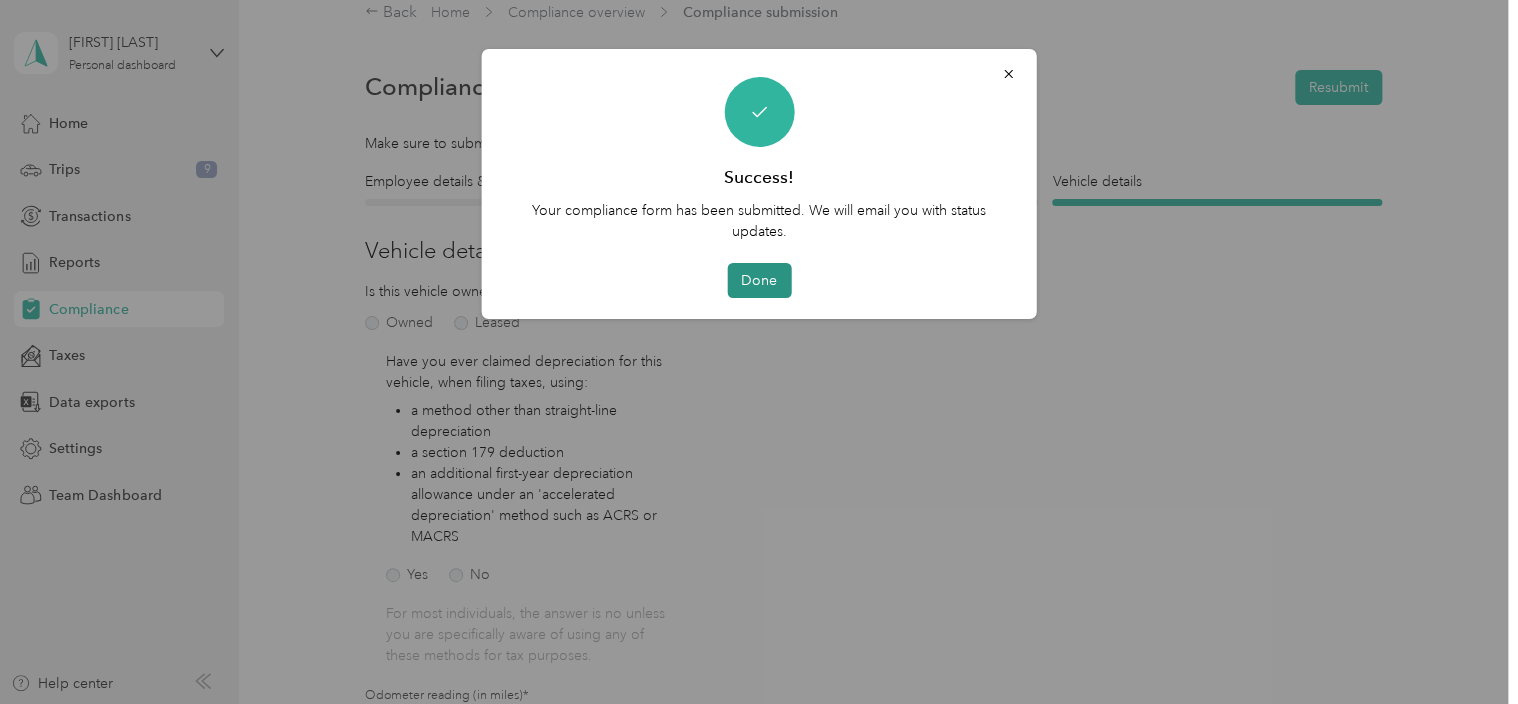 click on "Done" at bounding box center (759, 280) 